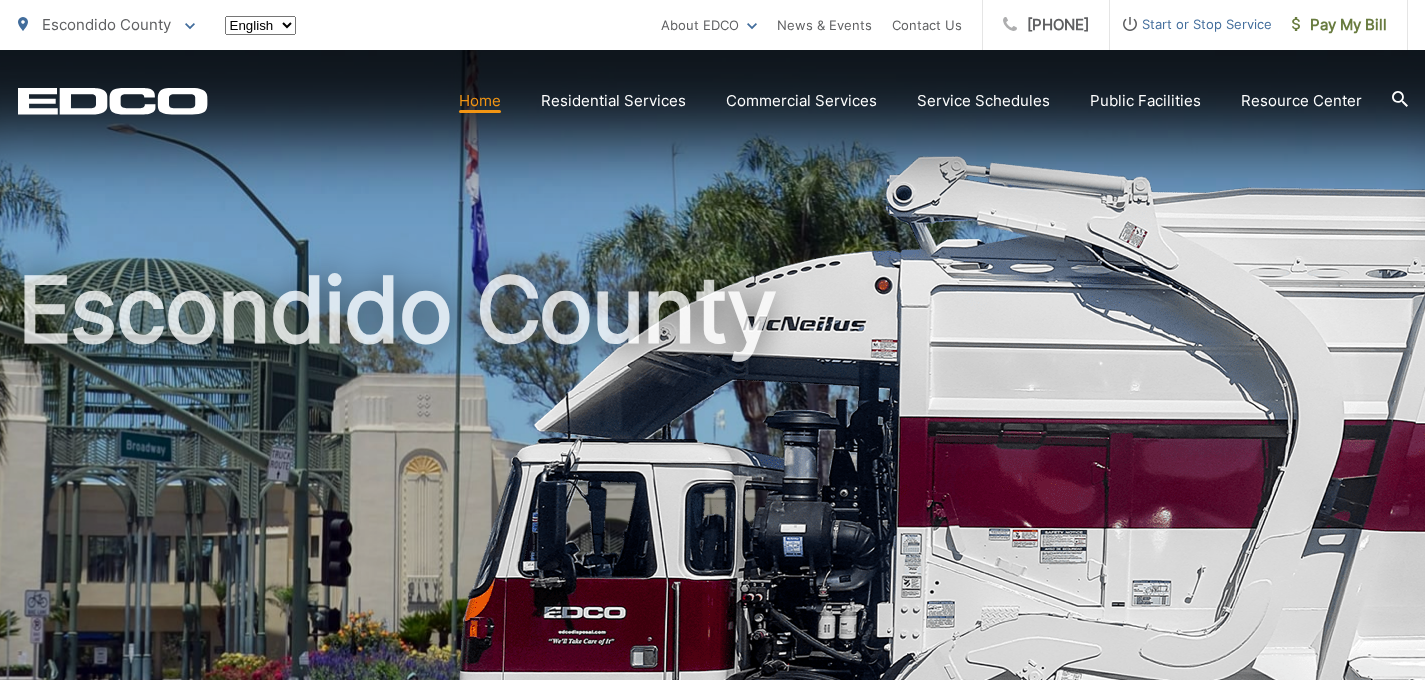 scroll, scrollTop: 0, scrollLeft: 0, axis: both 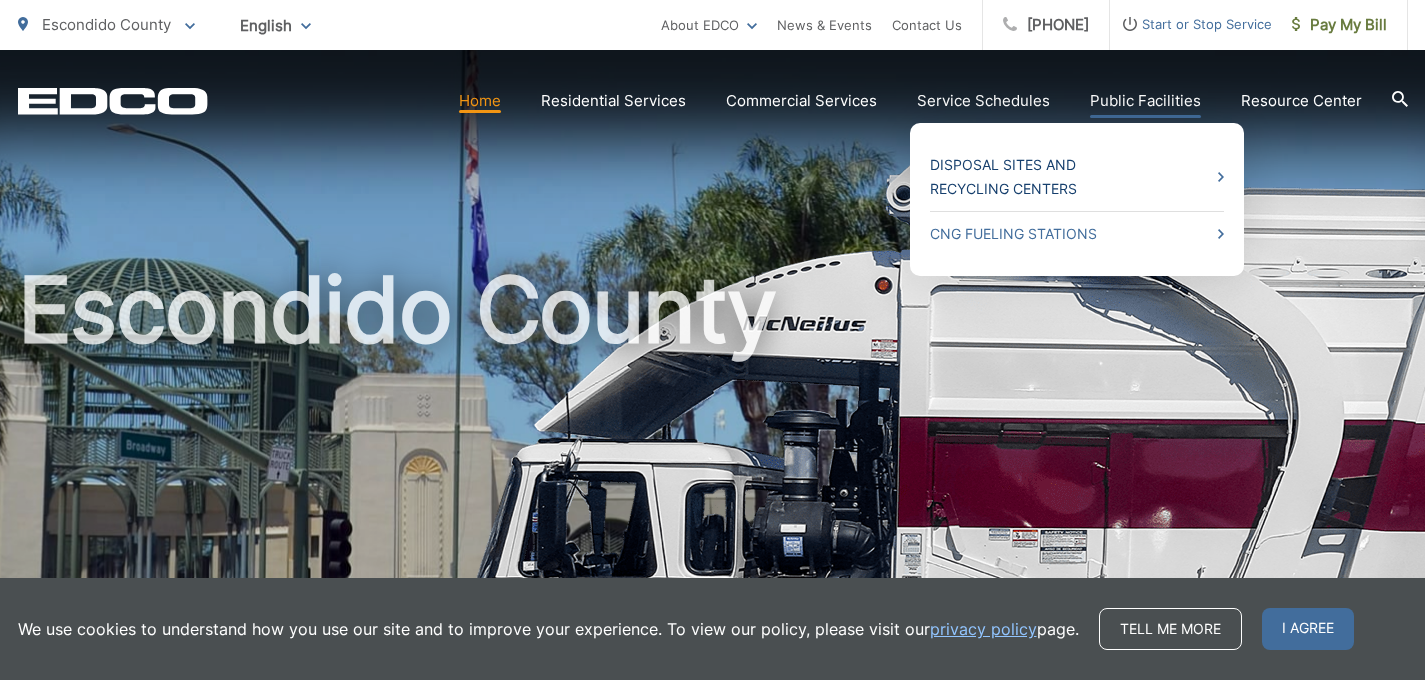 click on "Disposal Sites and Recycling Centers" at bounding box center (1077, 177) 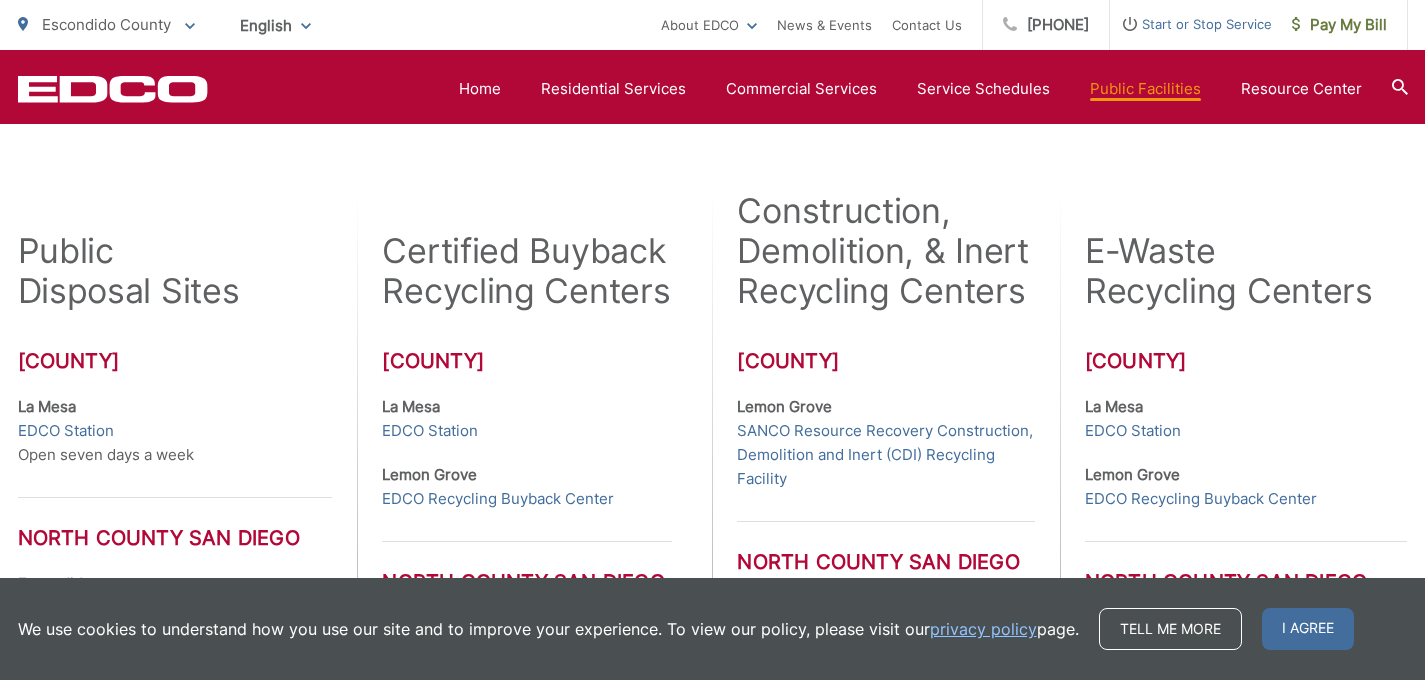 scroll, scrollTop: 505, scrollLeft: 0, axis: vertical 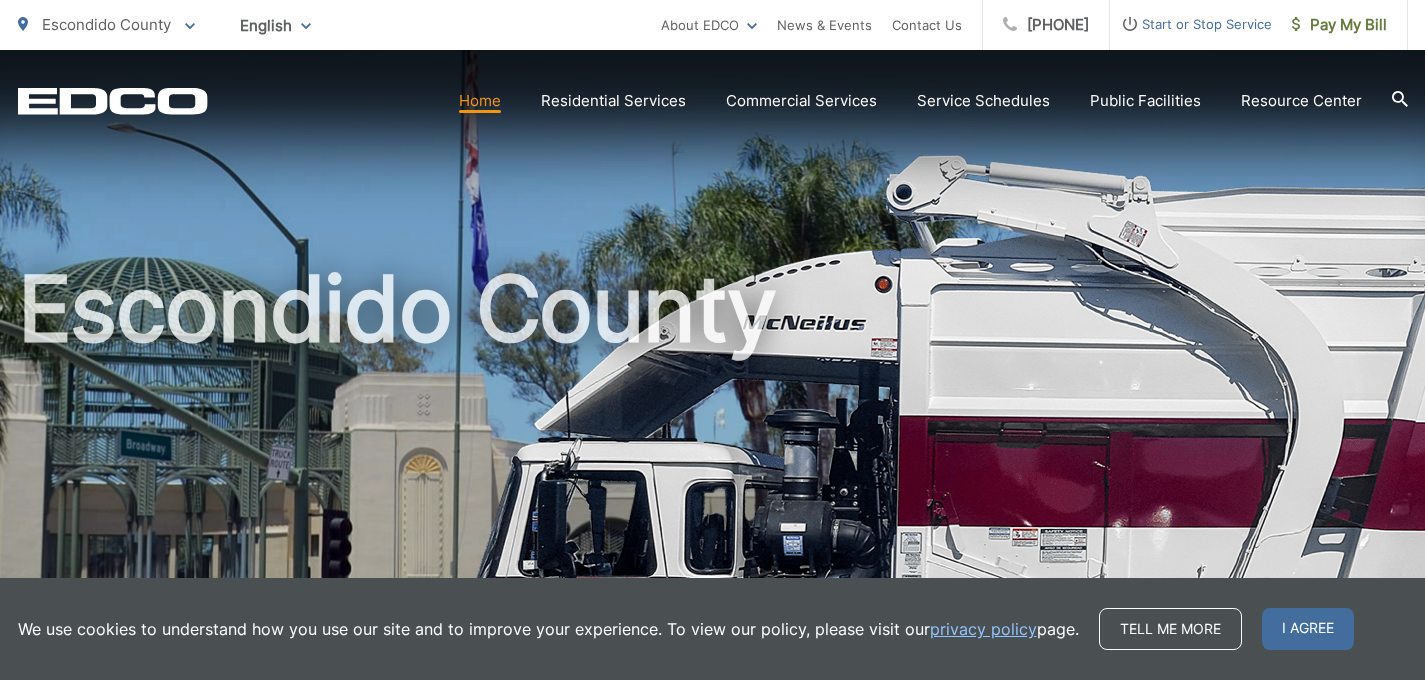 click 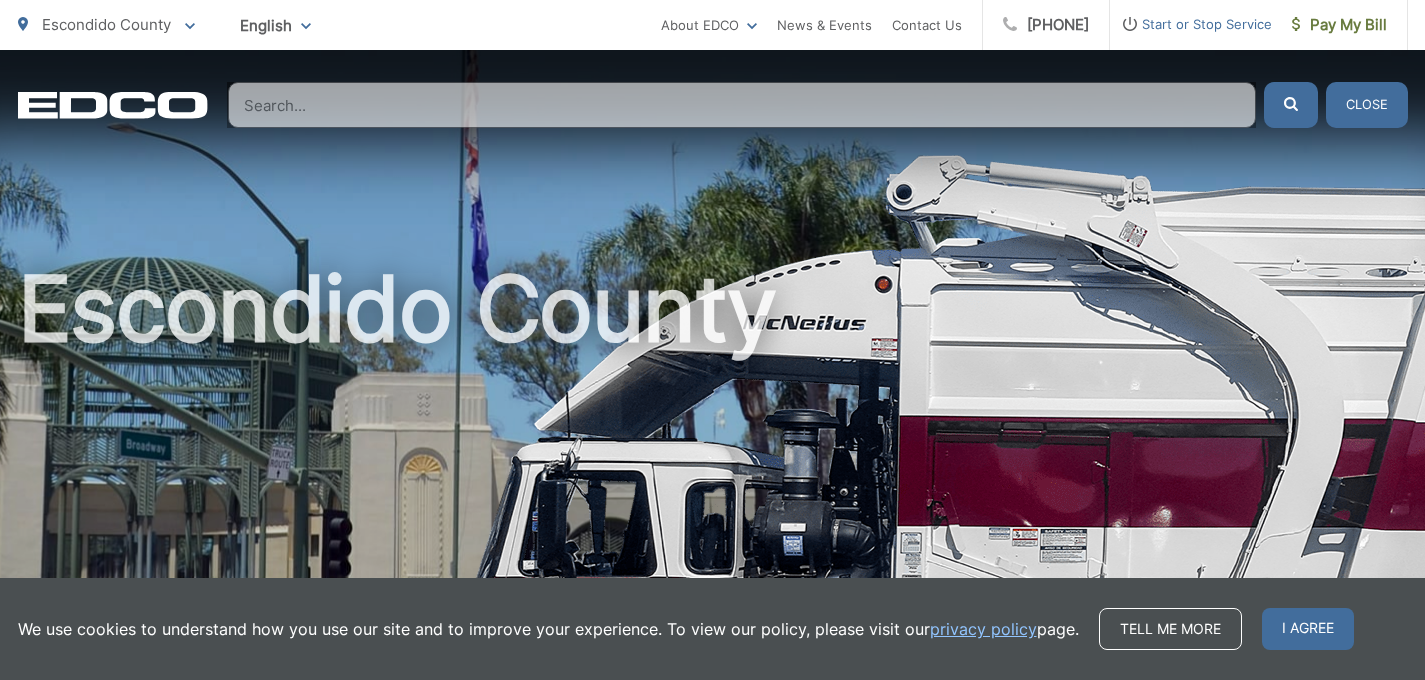 click at bounding box center [742, 105] 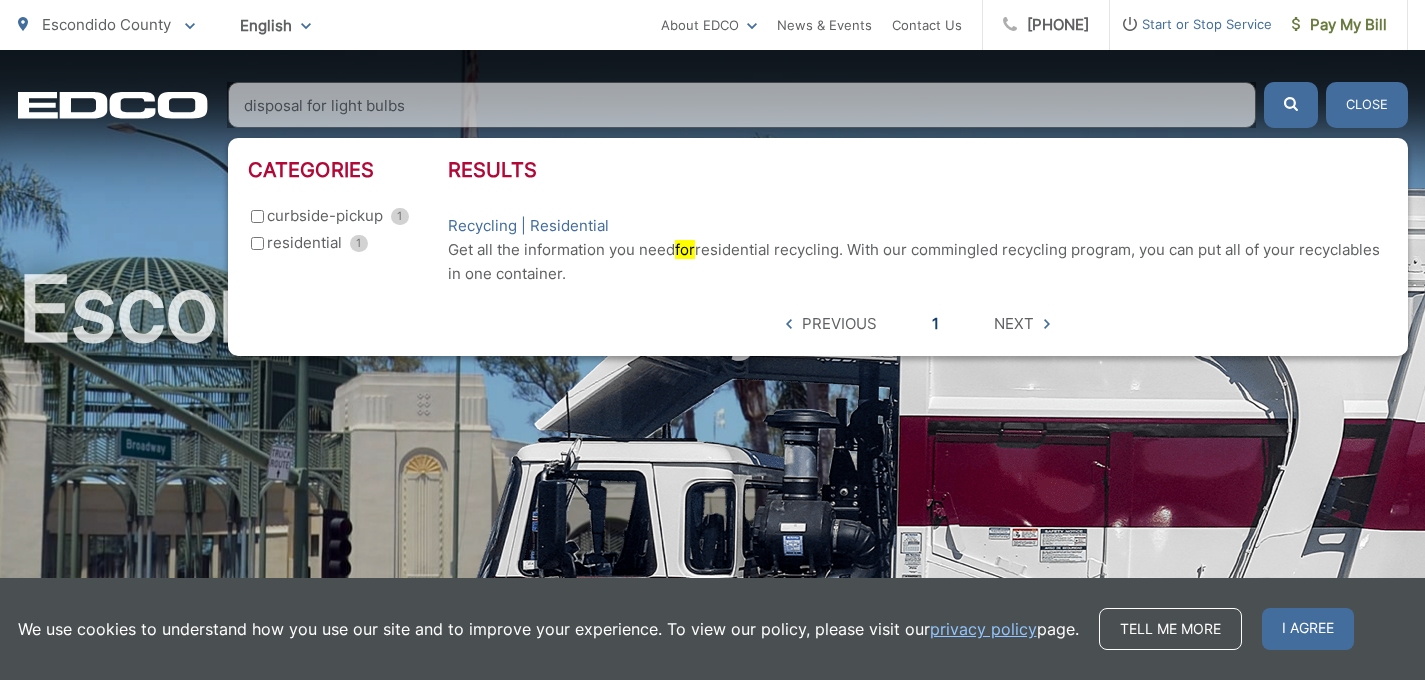 click on "1" at bounding box center (935, 324) 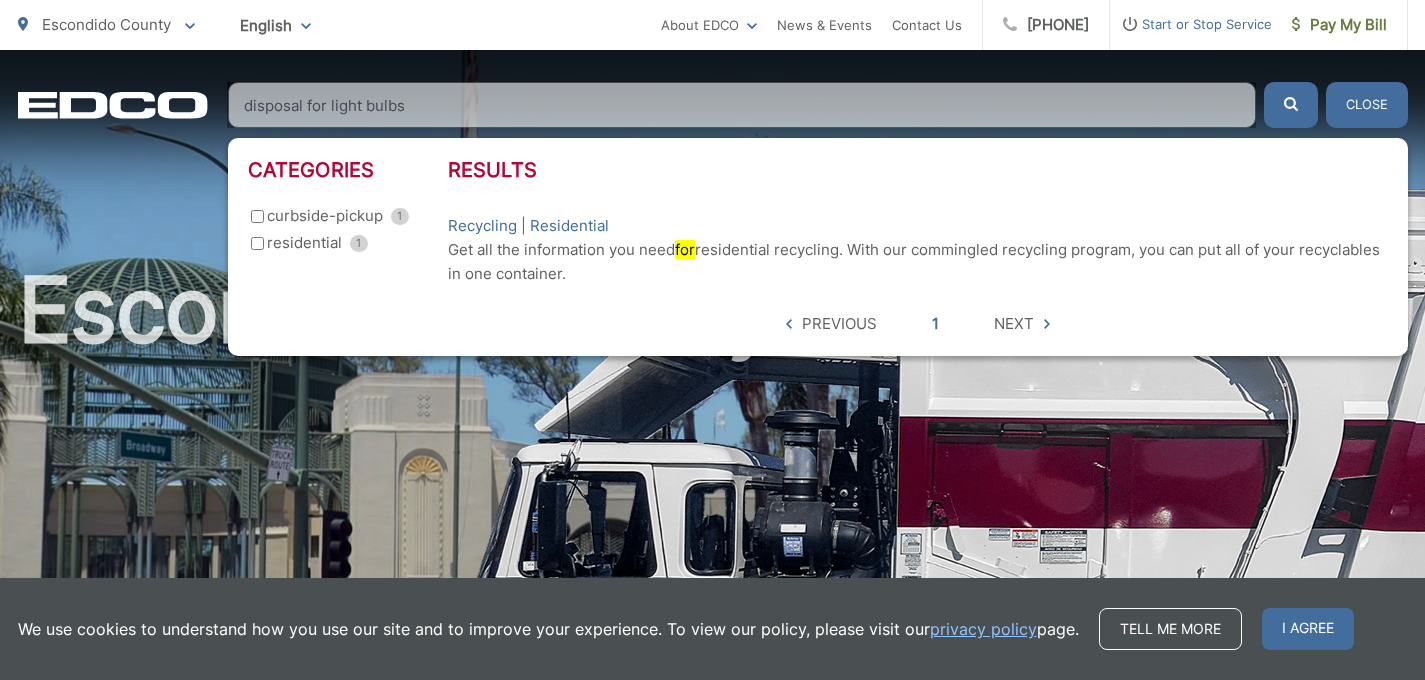 click on "disposal for light bulbs" at bounding box center (742, 105) 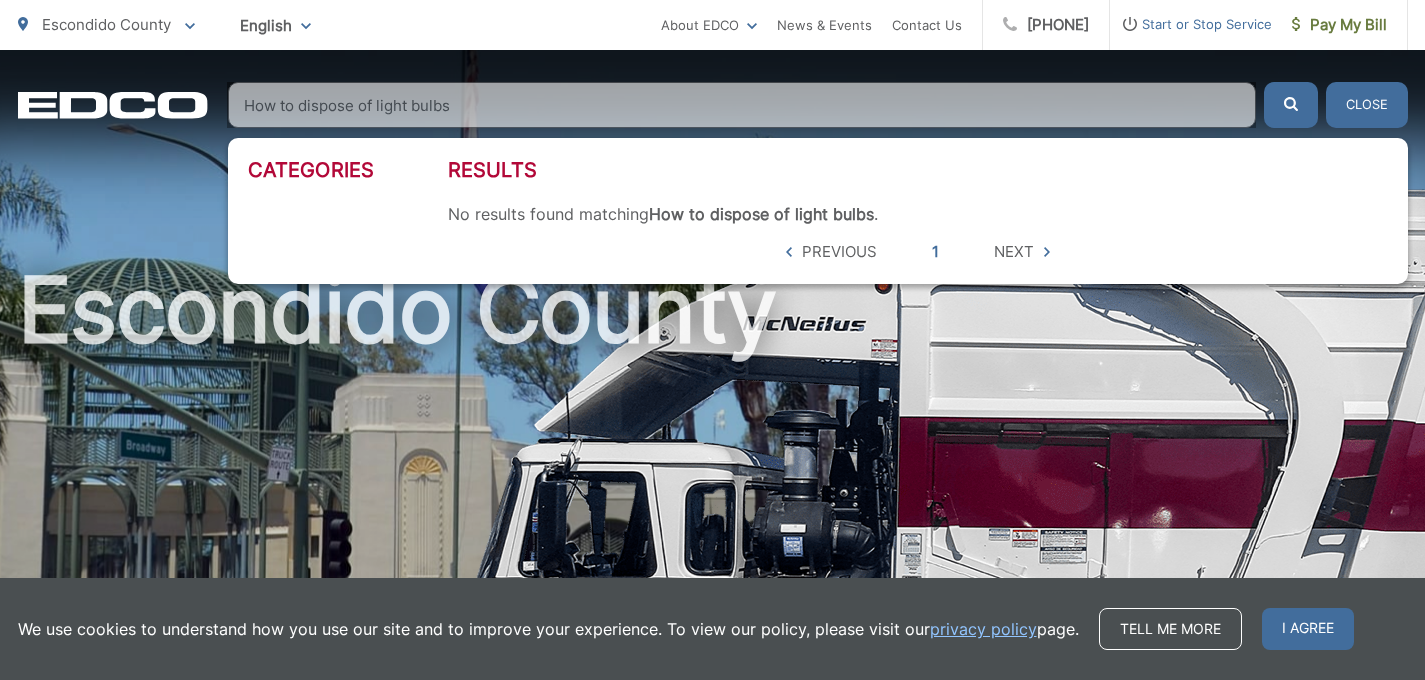 type on "How to dispose of light bulbs" 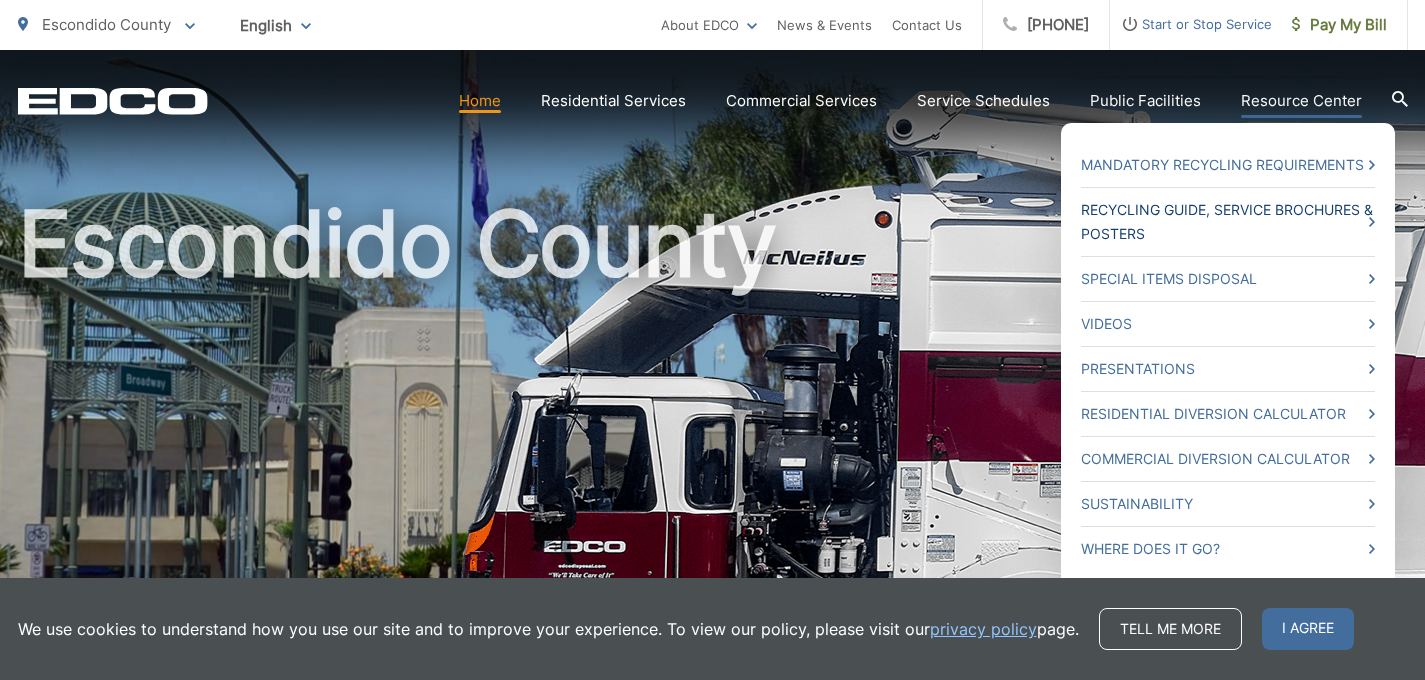 scroll, scrollTop: 60, scrollLeft: 0, axis: vertical 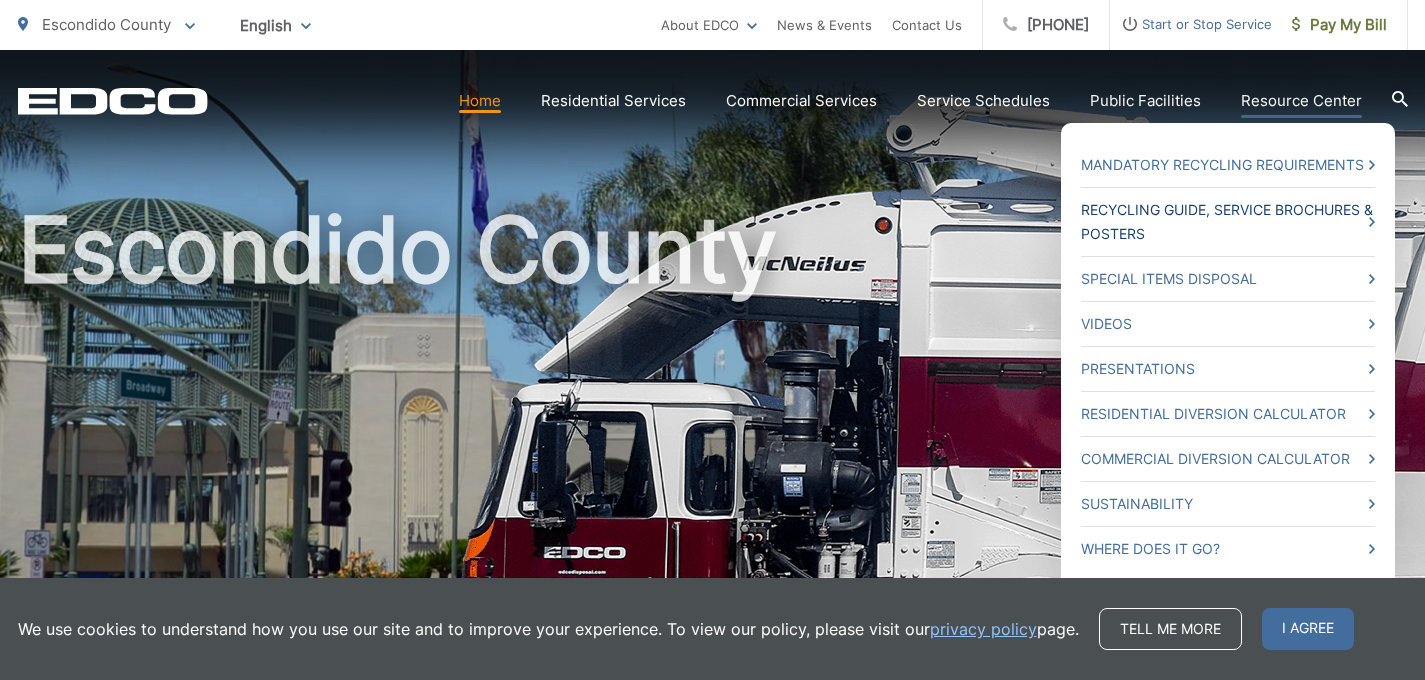 click on "Recycling Guide, Service Brochures & Posters" at bounding box center (1228, 222) 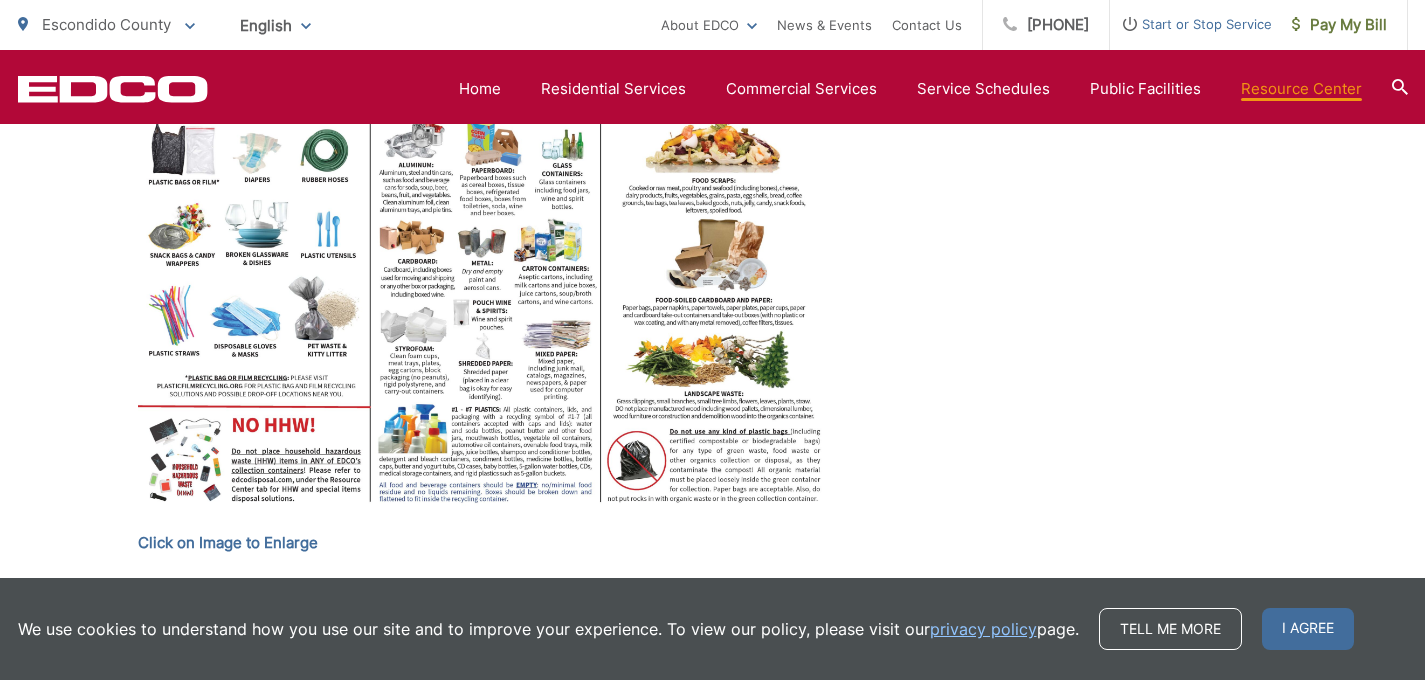 scroll, scrollTop: 1114, scrollLeft: 0, axis: vertical 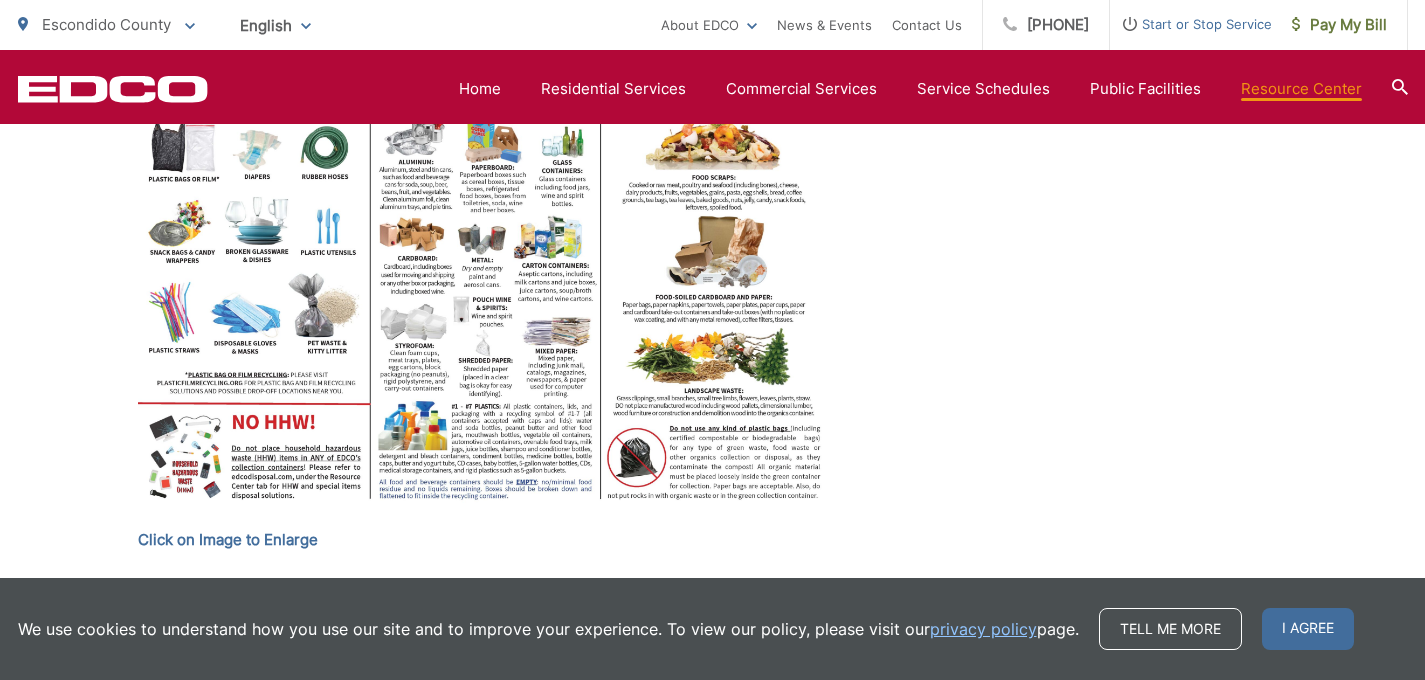 click at bounding box center (483, 247) 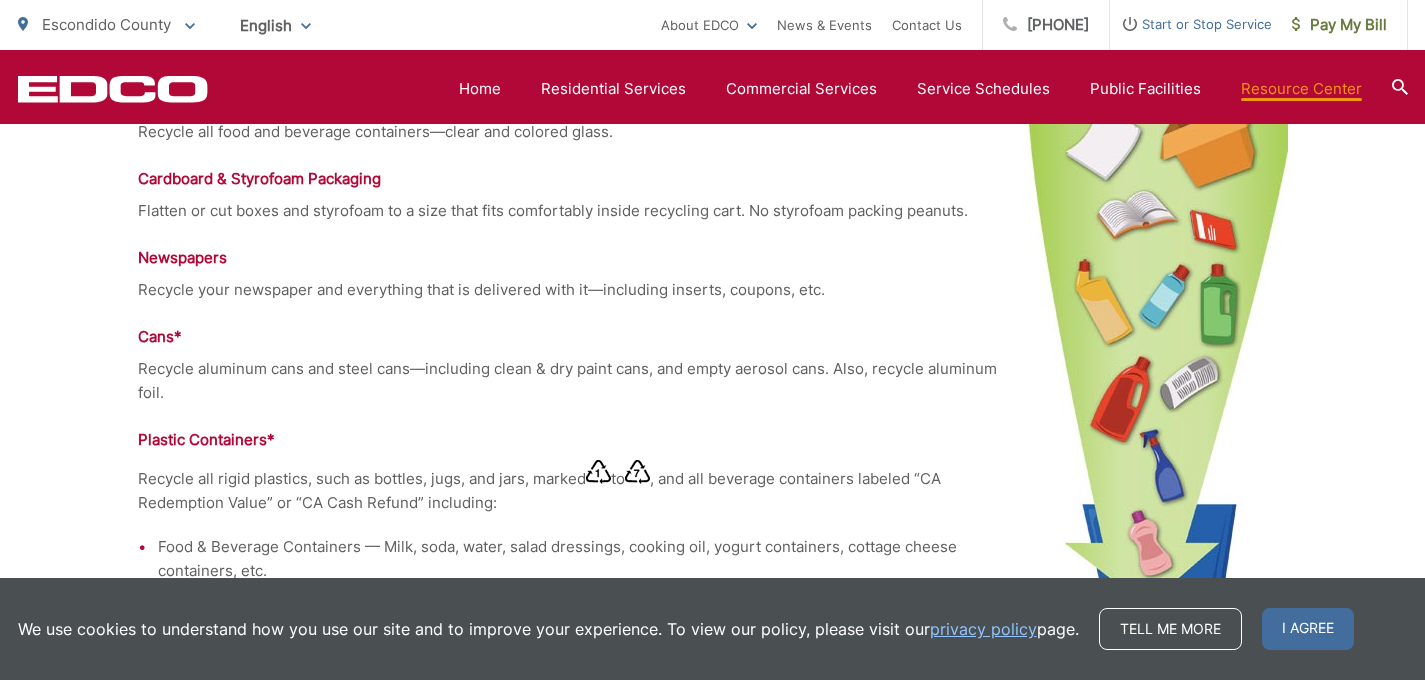 scroll, scrollTop: 1114, scrollLeft: 0, axis: vertical 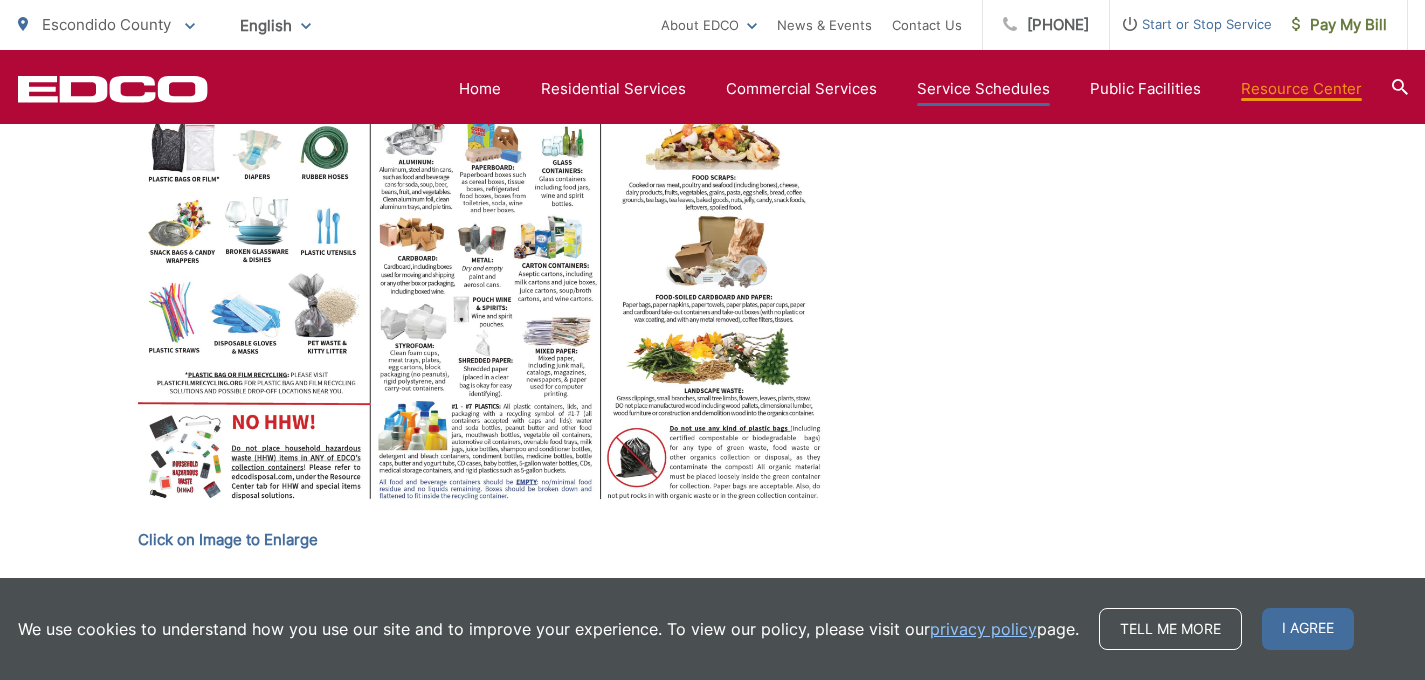 click on "Service Schedules" at bounding box center (983, 89) 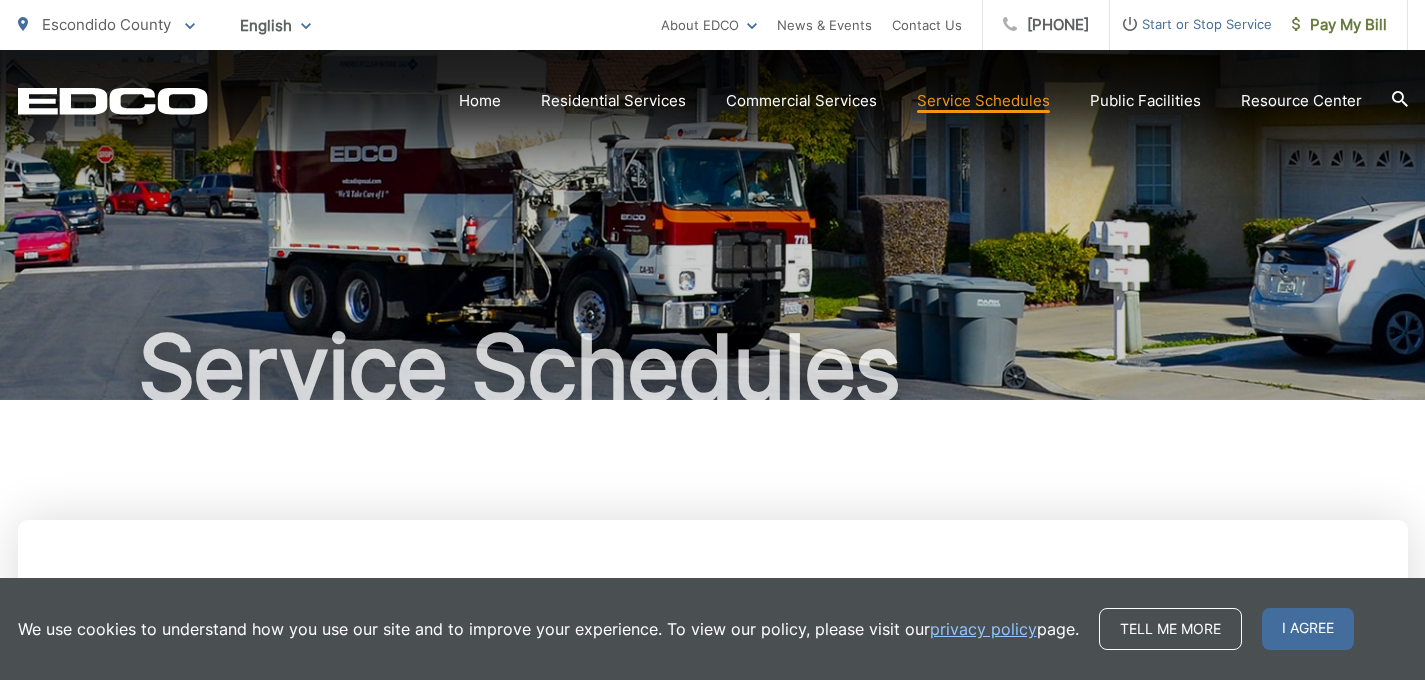 scroll, scrollTop: 0, scrollLeft: 0, axis: both 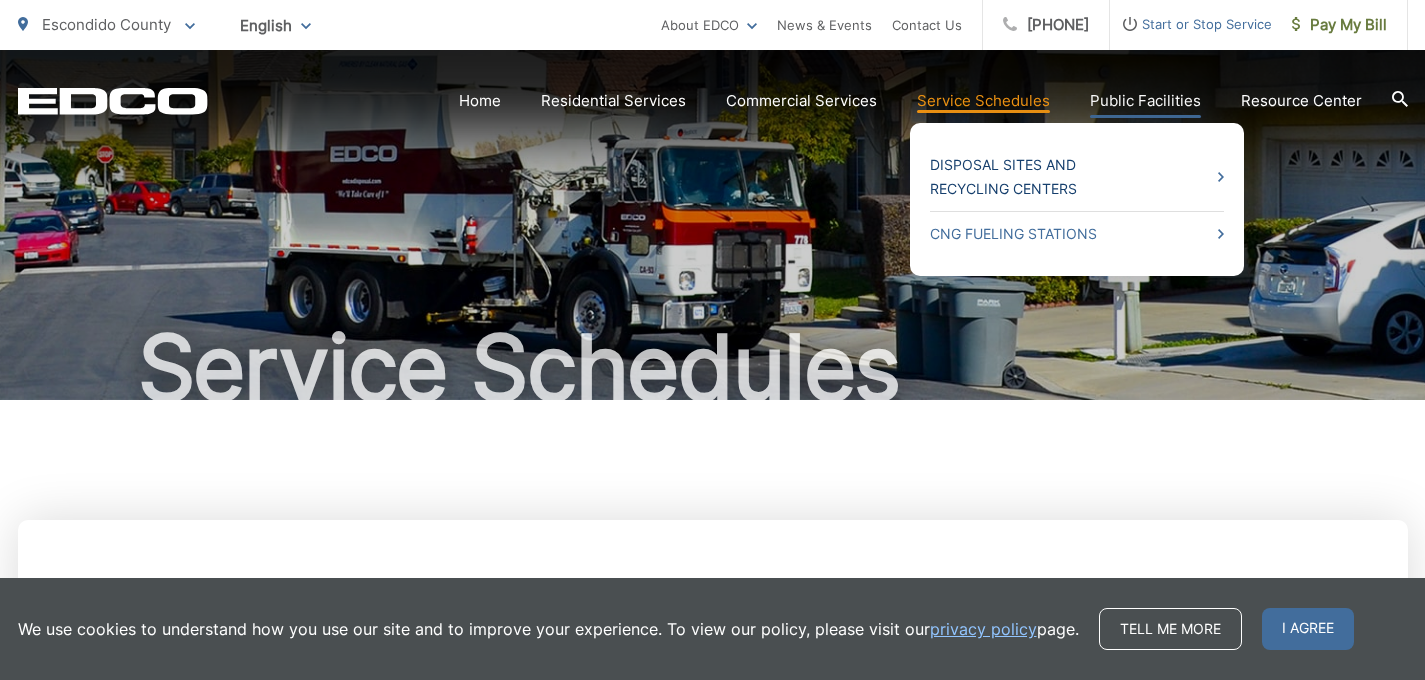 click on "Disposal Sites and Recycling Centers" at bounding box center (1077, 177) 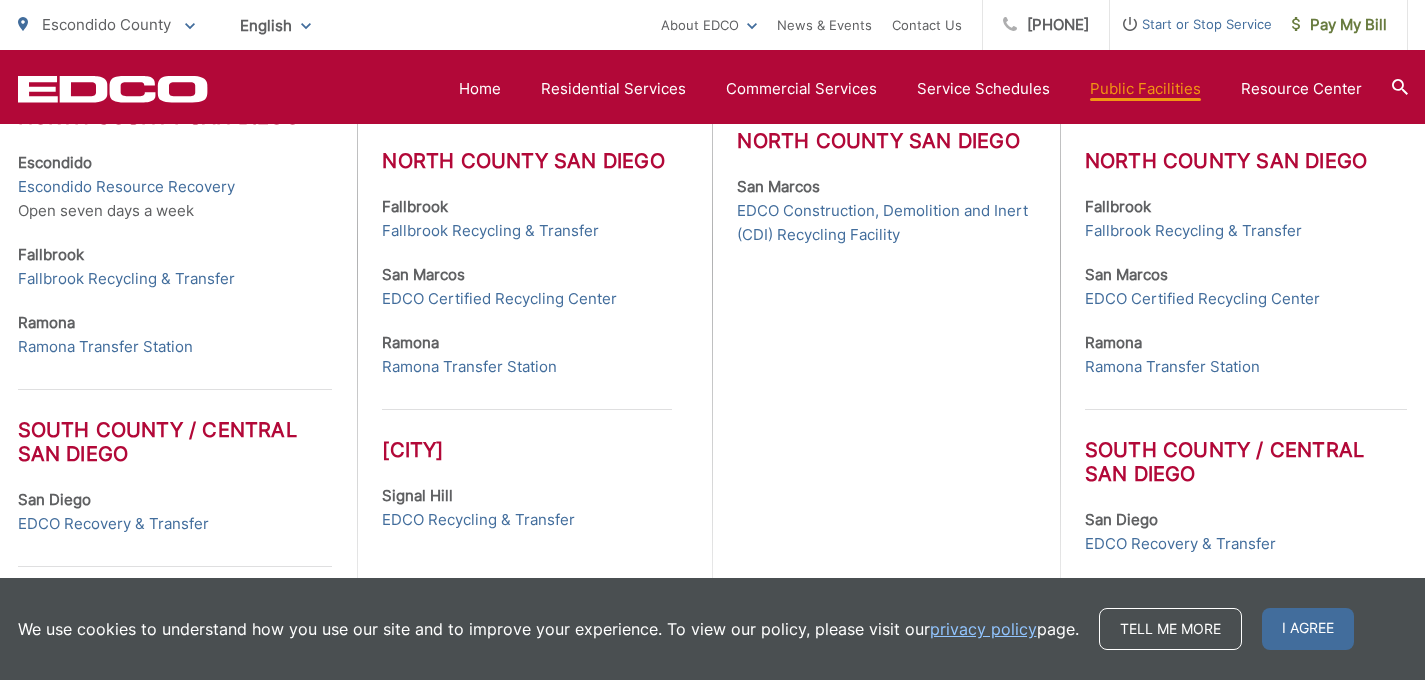 scroll, scrollTop: 931, scrollLeft: 0, axis: vertical 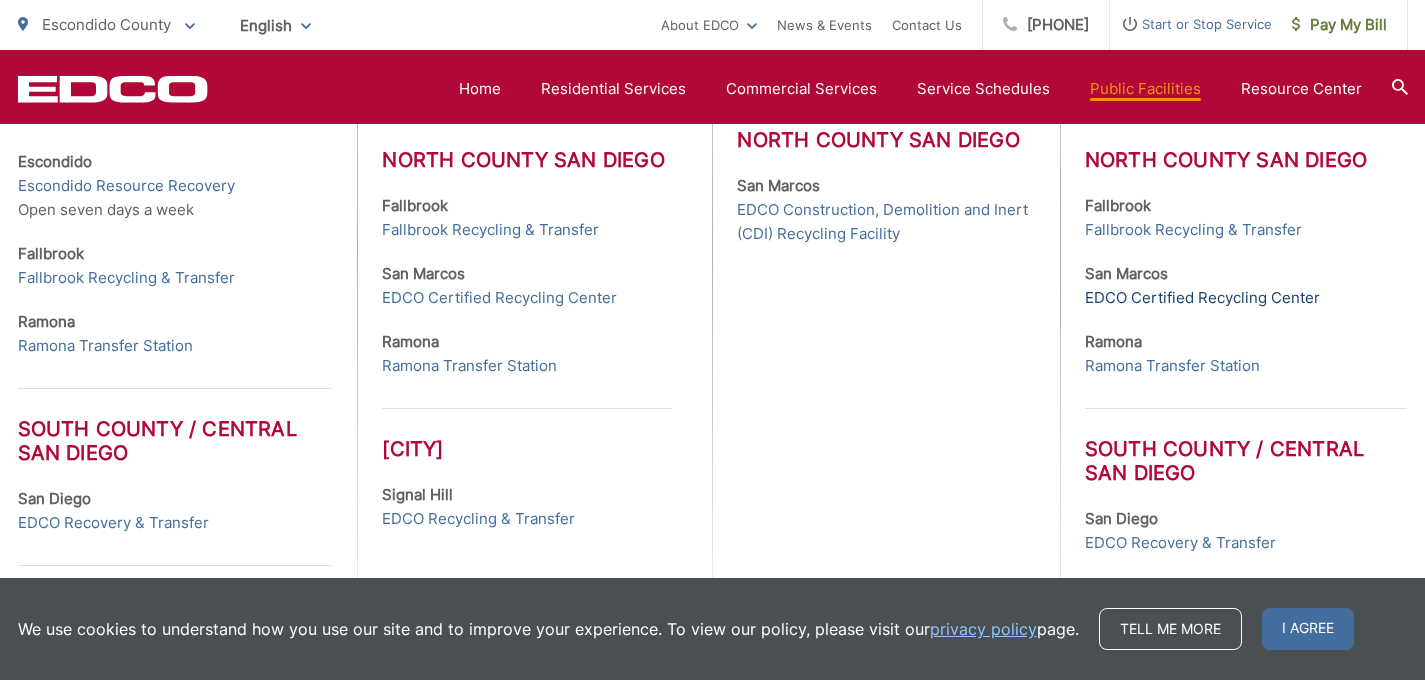 click on "EDCO Certified Recycling Center" at bounding box center (1202, 298) 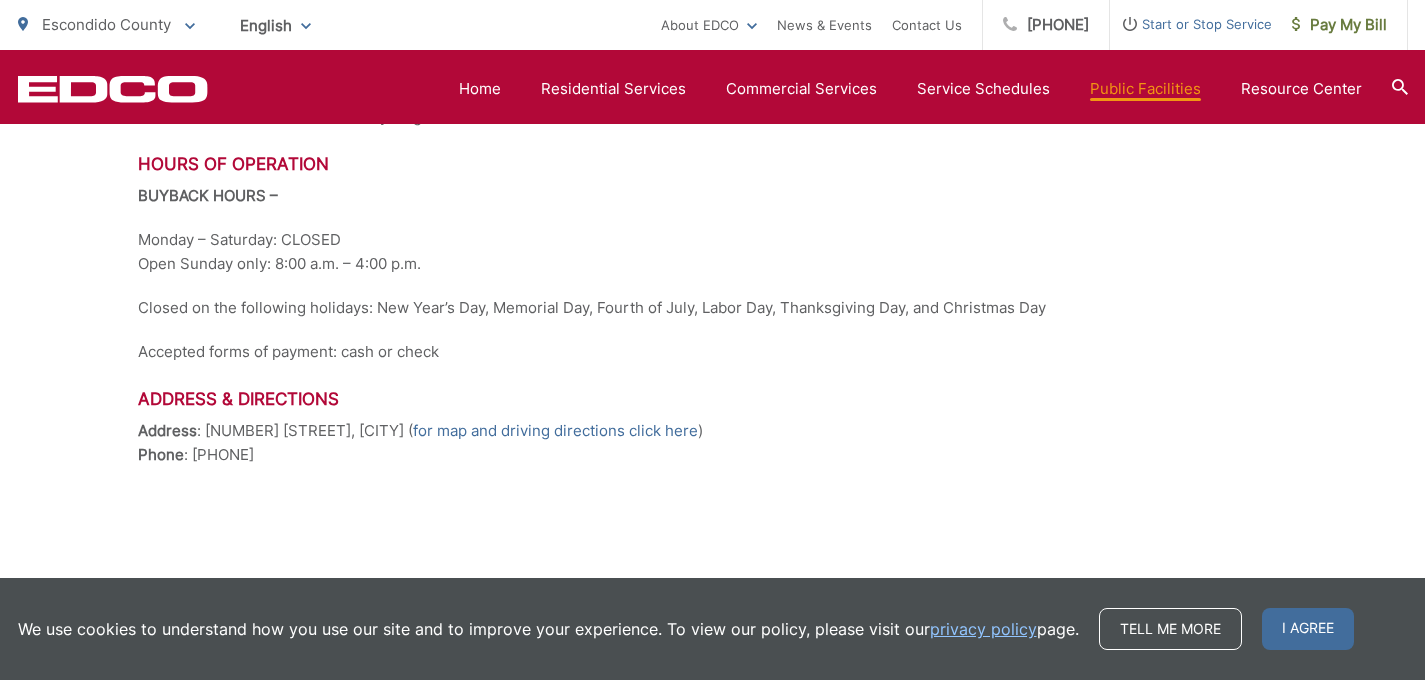 scroll, scrollTop: 1164, scrollLeft: 0, axis: vertical 